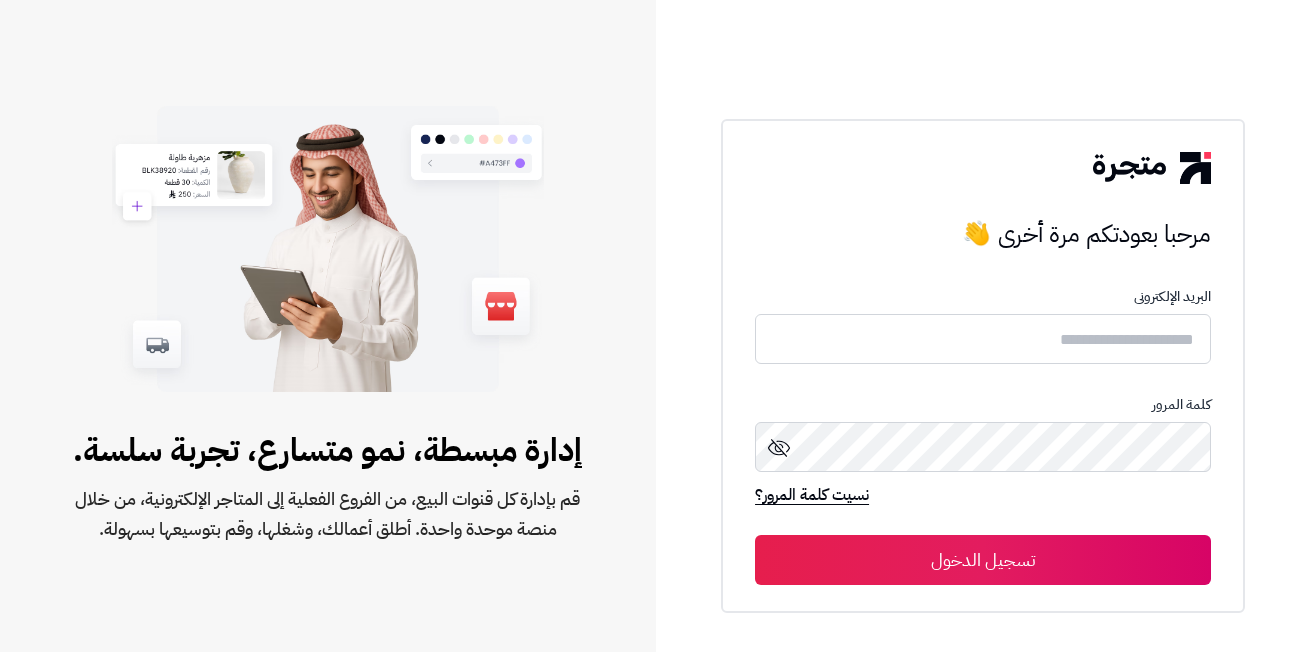 scroll, scrollTop: 0, scrollLeft: 0, axis: both 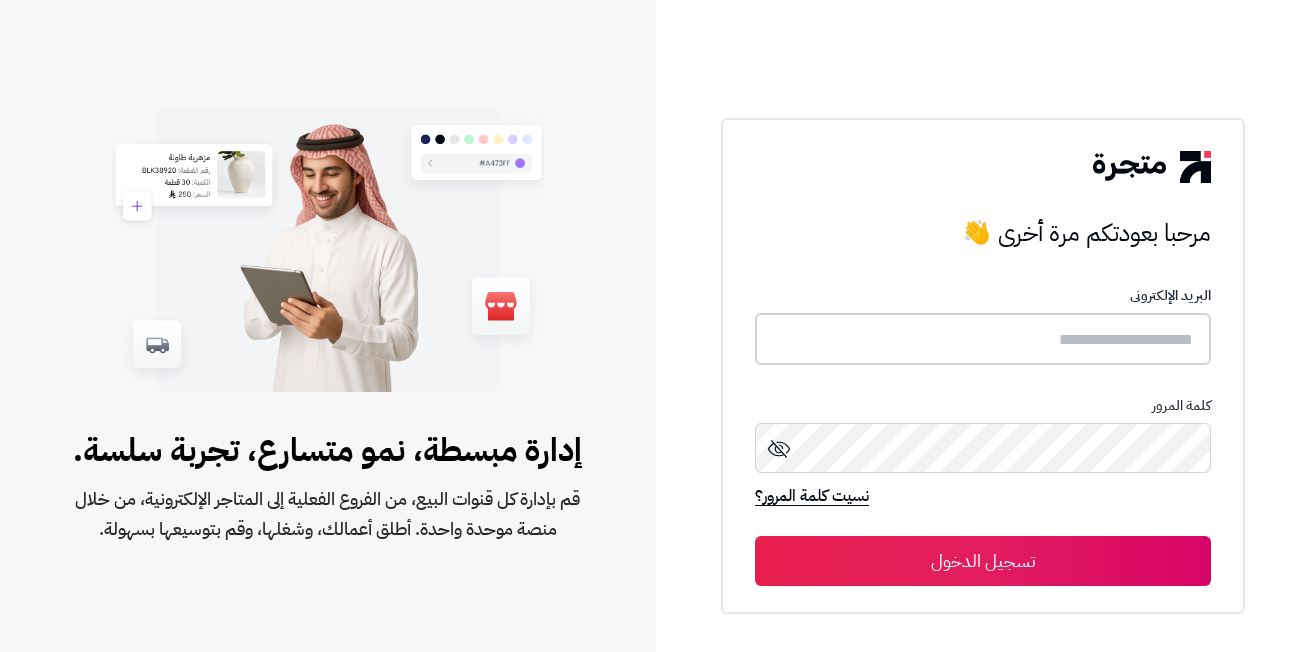 type on "**********" 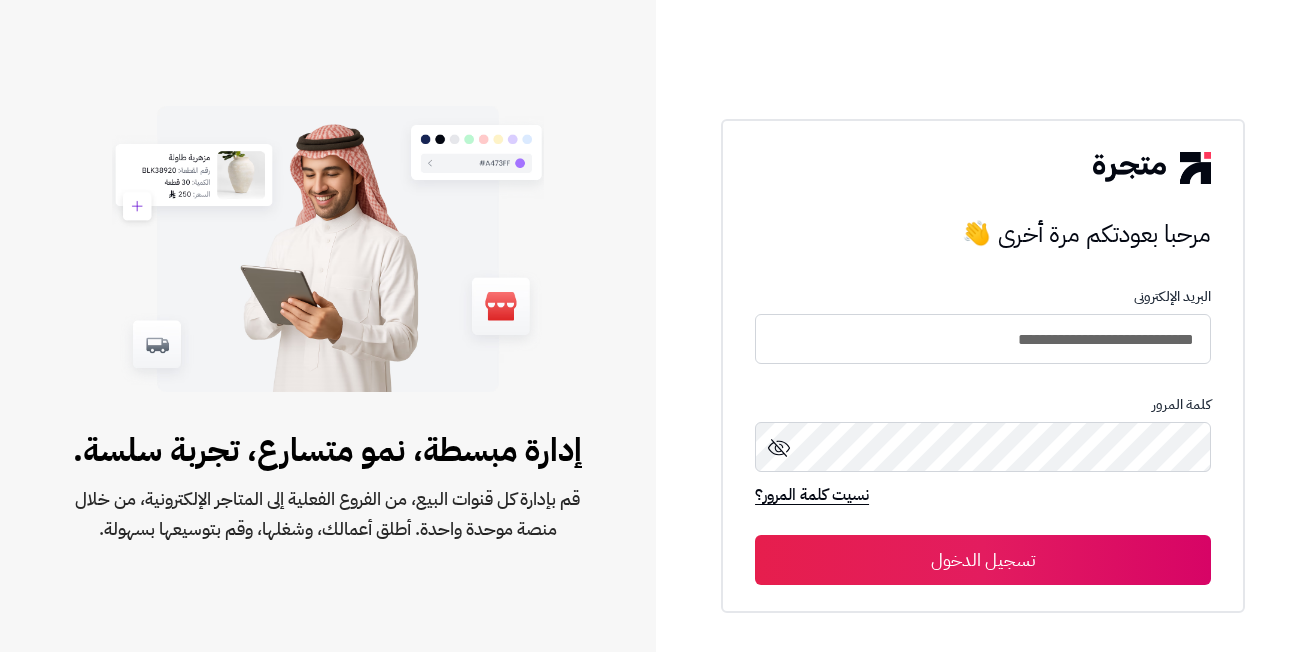 click on "تسجيل الدخول" at bounding box center (983, 560) 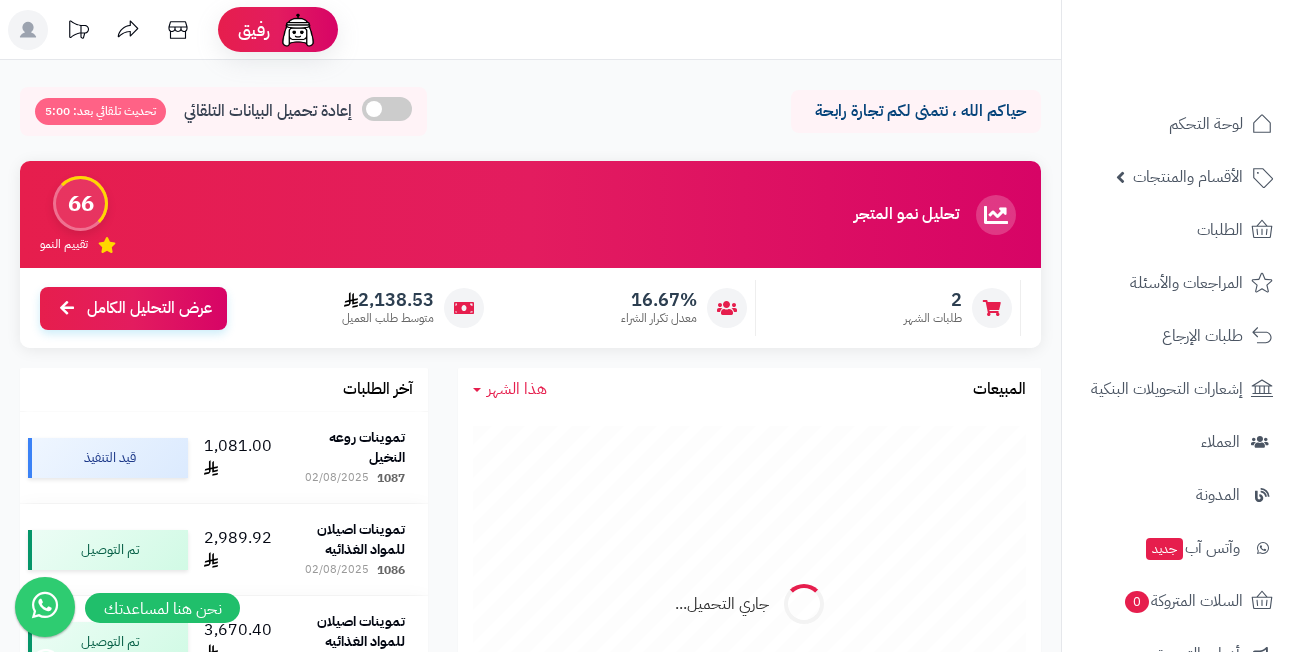 scroll, scrollTop: 0, scrollLeft: 0, axis: both 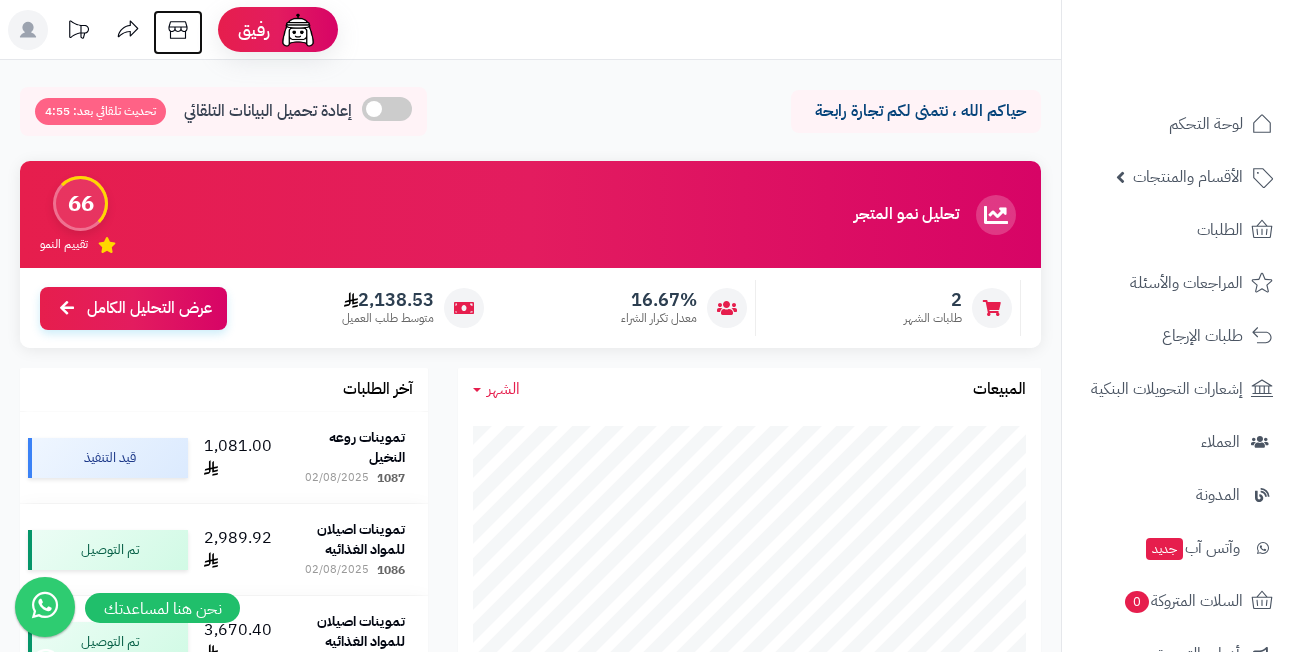 click 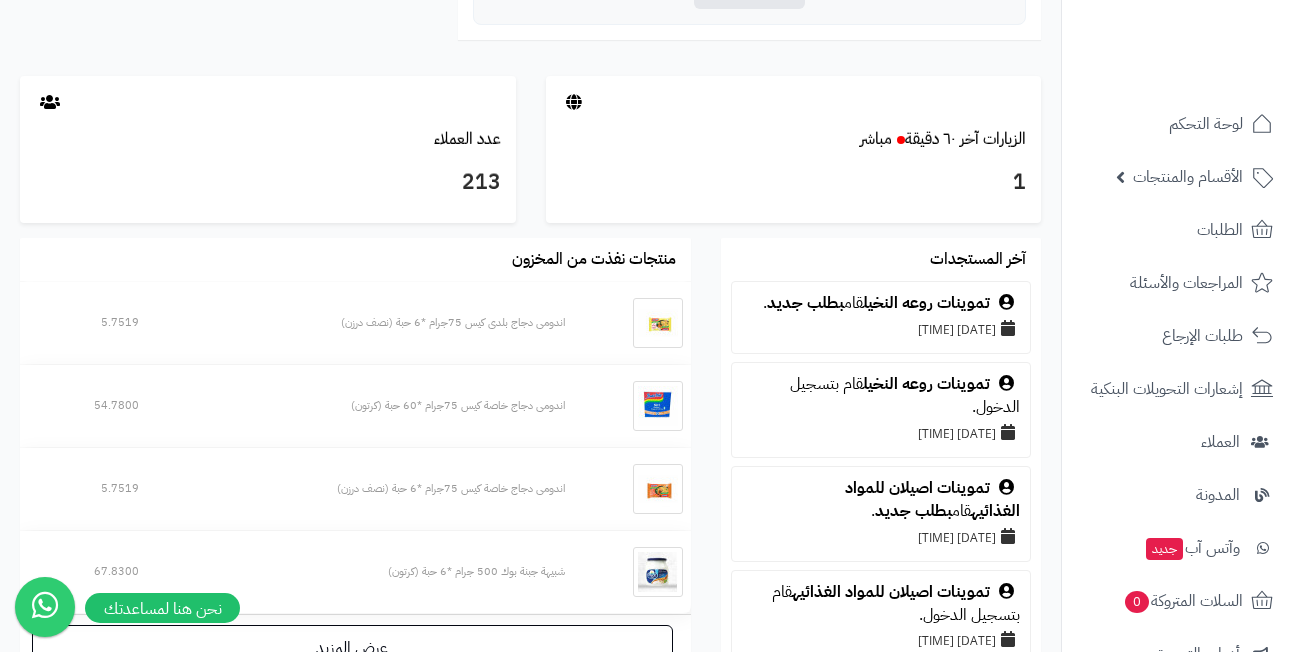 scroll, scrollTop: 979, scrollLeft: 0, axis: vertical 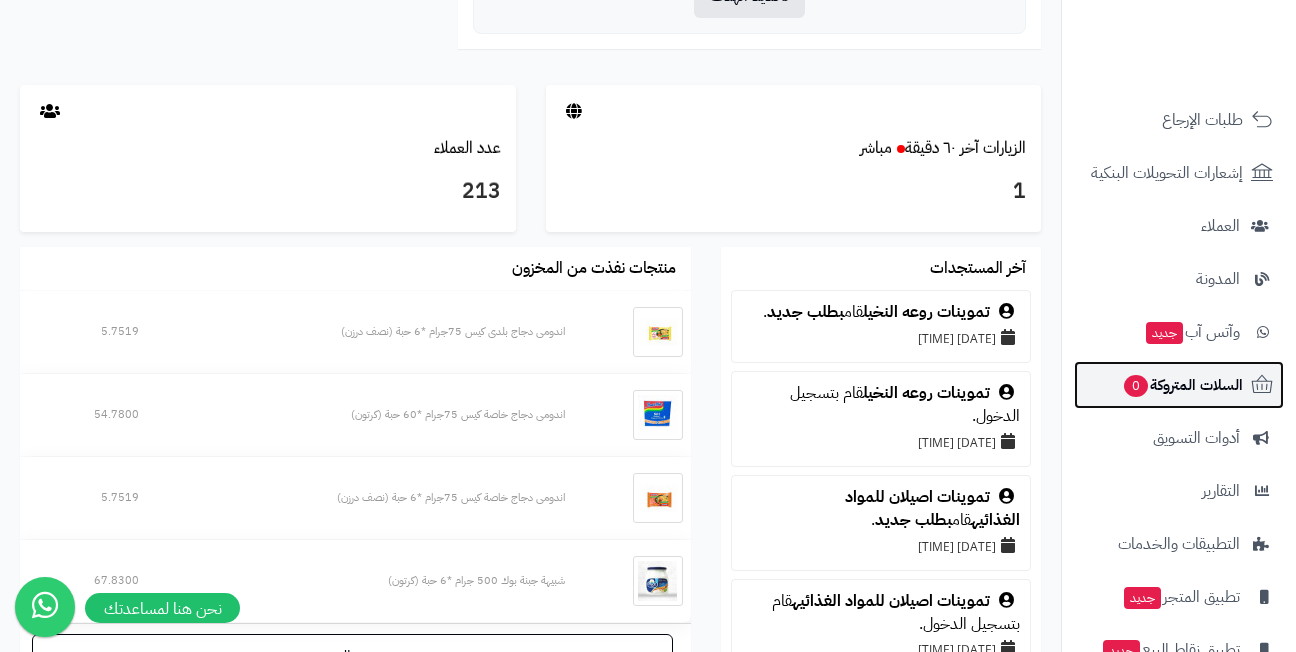 click on "السلات المتروكة  0" at bounding box center (1182, 385) 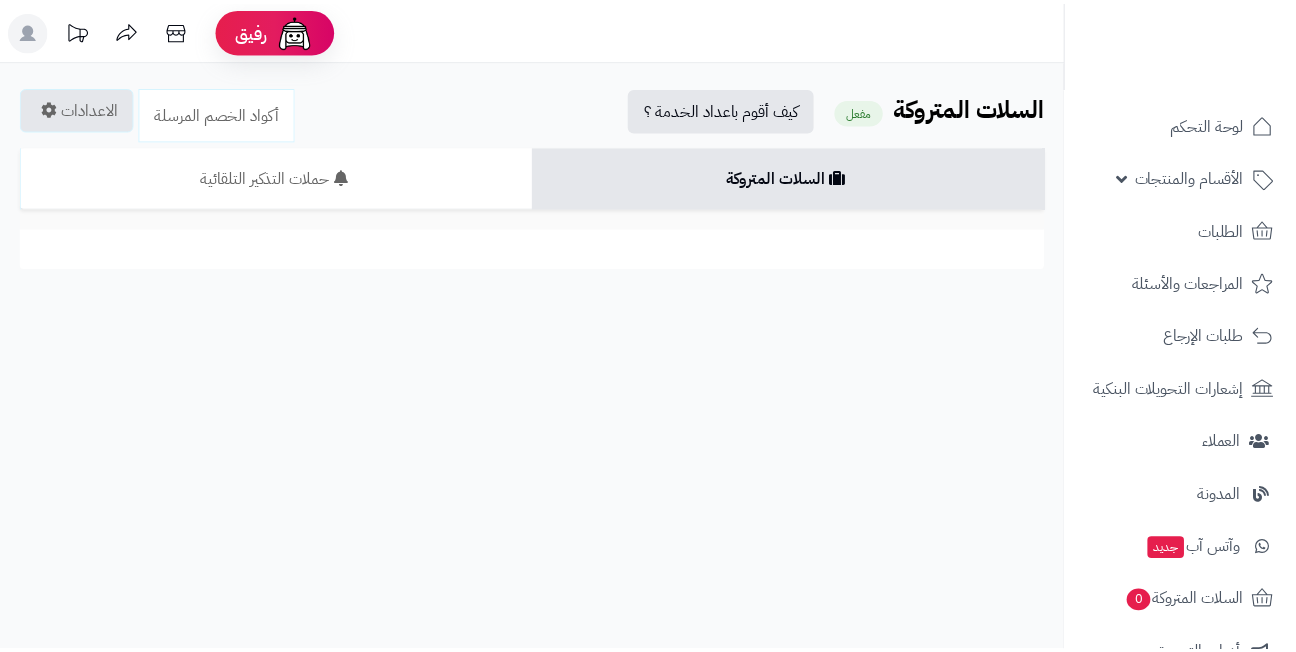 scroll, scrollTop: 0, scrollLeft: 0, axis: both 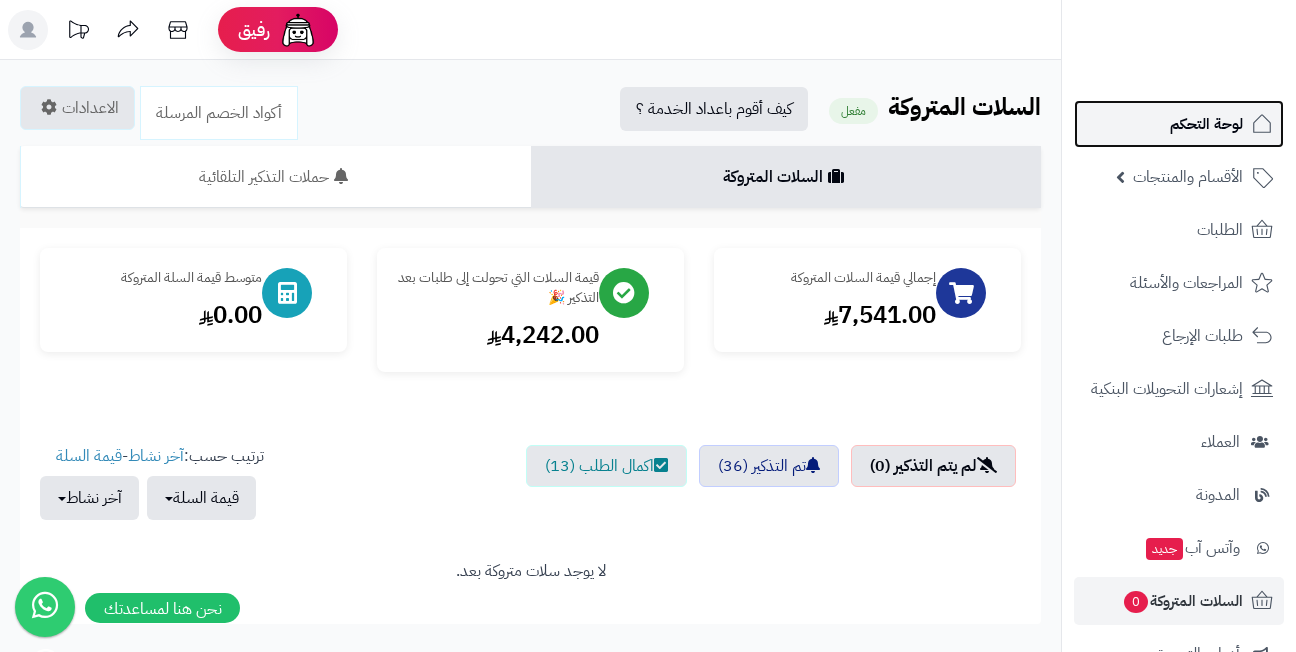 click on "لوحة التحكم" at bounding box center (1179, 124) 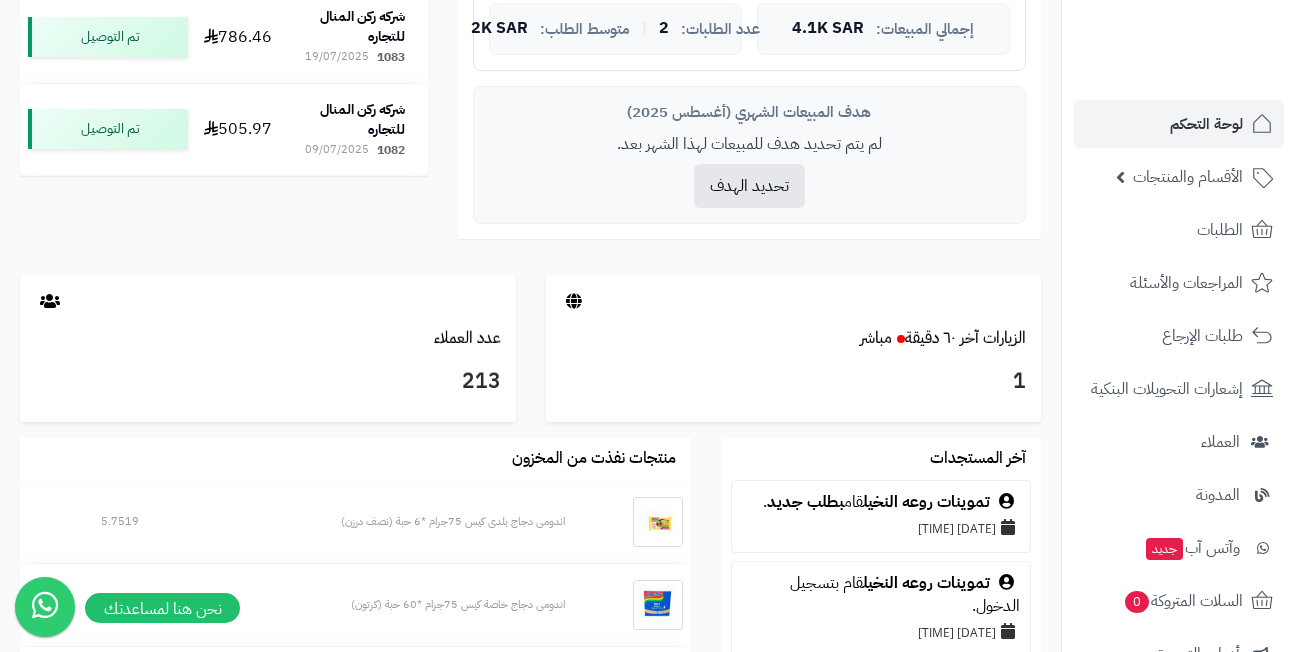 scroll, scrollTop: 779, scrollLeft: 0, axis: vertical 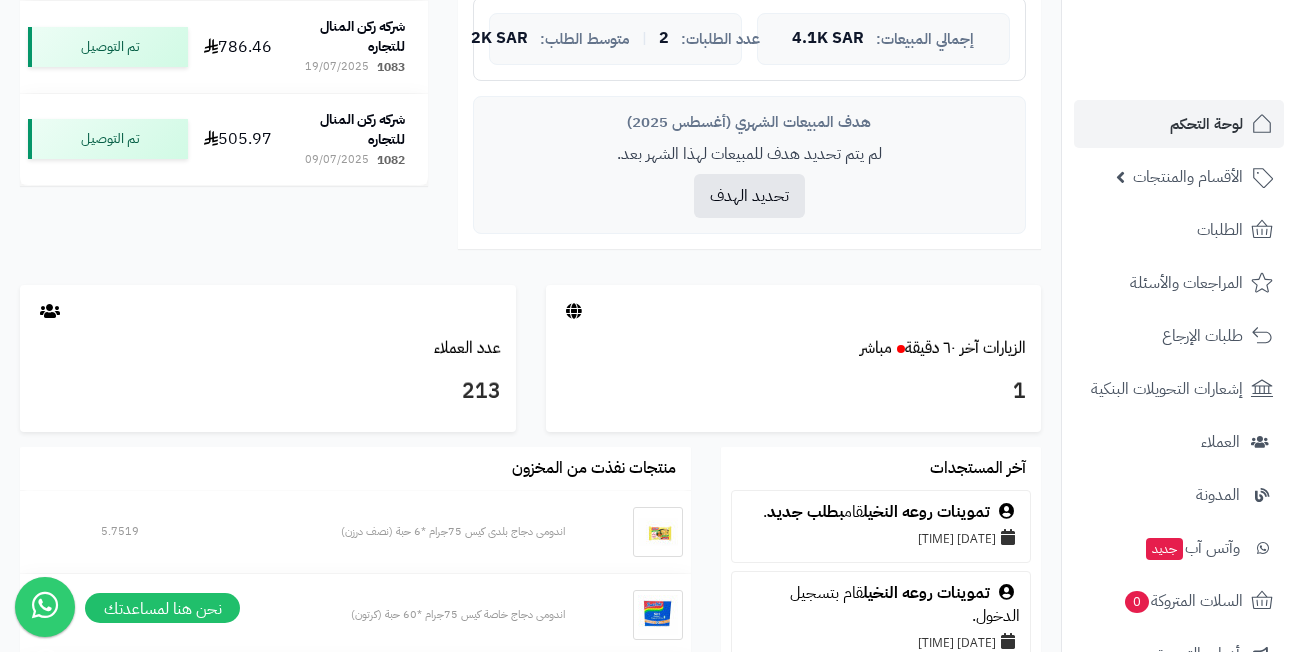 click on "الشهر
اليوم الأسبوع الشهر السنة المبيعات جاري التحميل...
إجمالي المبيعات:
4.1K SAR
عدد الطلبات:
2
|
متوسط الطلب:
2K SAR
هدف المبيعات الشهري (أغسطس 2025)
لم يتم تحديد هدف للمبيعات لهذا الشهر بعد.
تحديد الهدف" at bounding box center (749, -64) 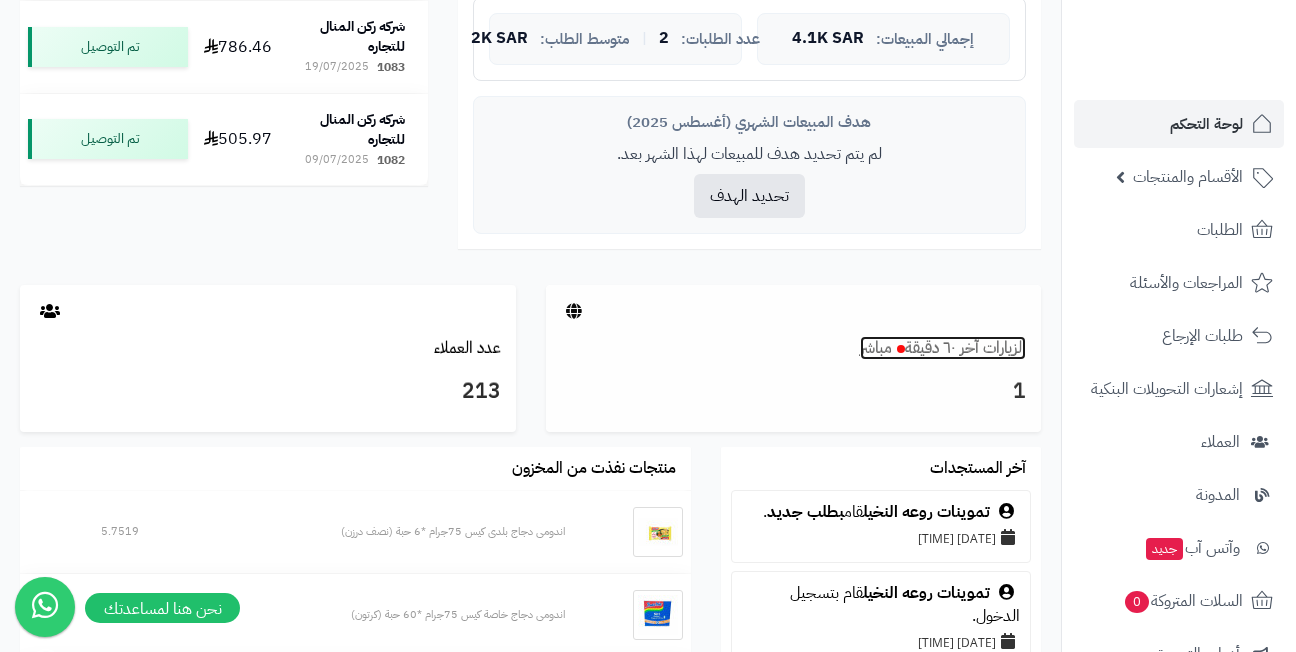 click on "الزيارات آخر ٦٠ دقيقة   مباشر" at bounding box center [943, 348] 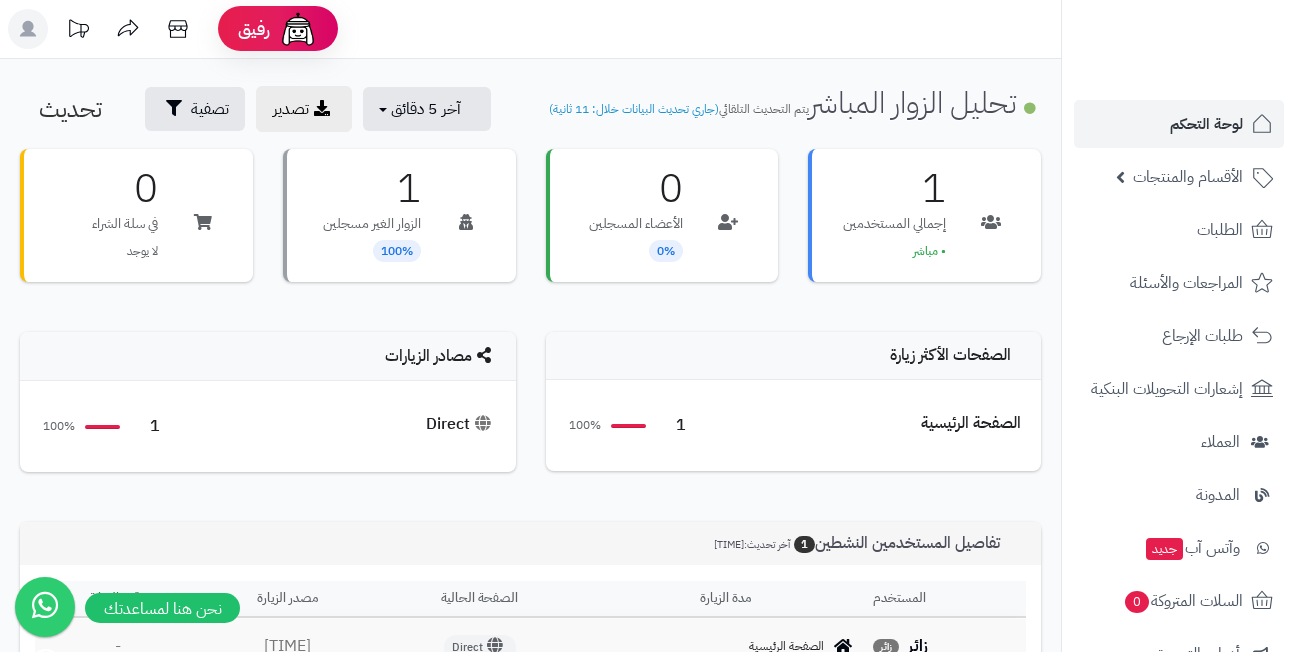 scroll, scrollTop: 0, scrollLeft: 0, axis: both 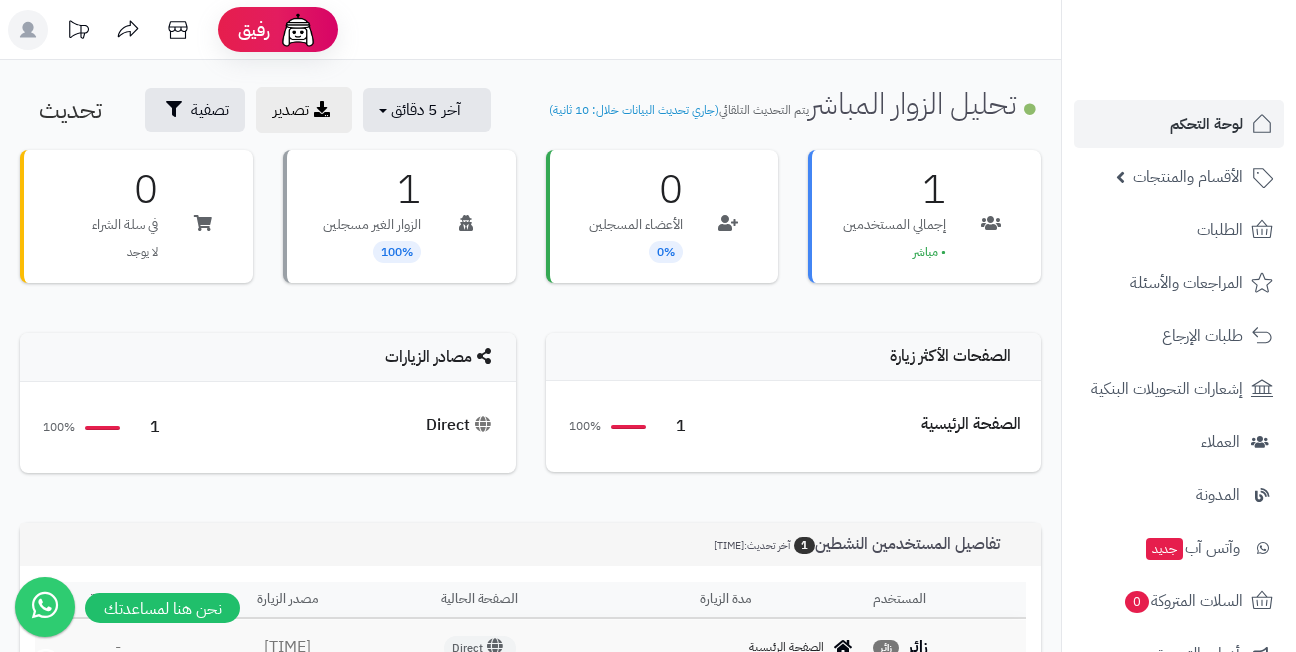 click on "1
الزوار الغير مسجلين
100%" at bounding box center [399, 226] 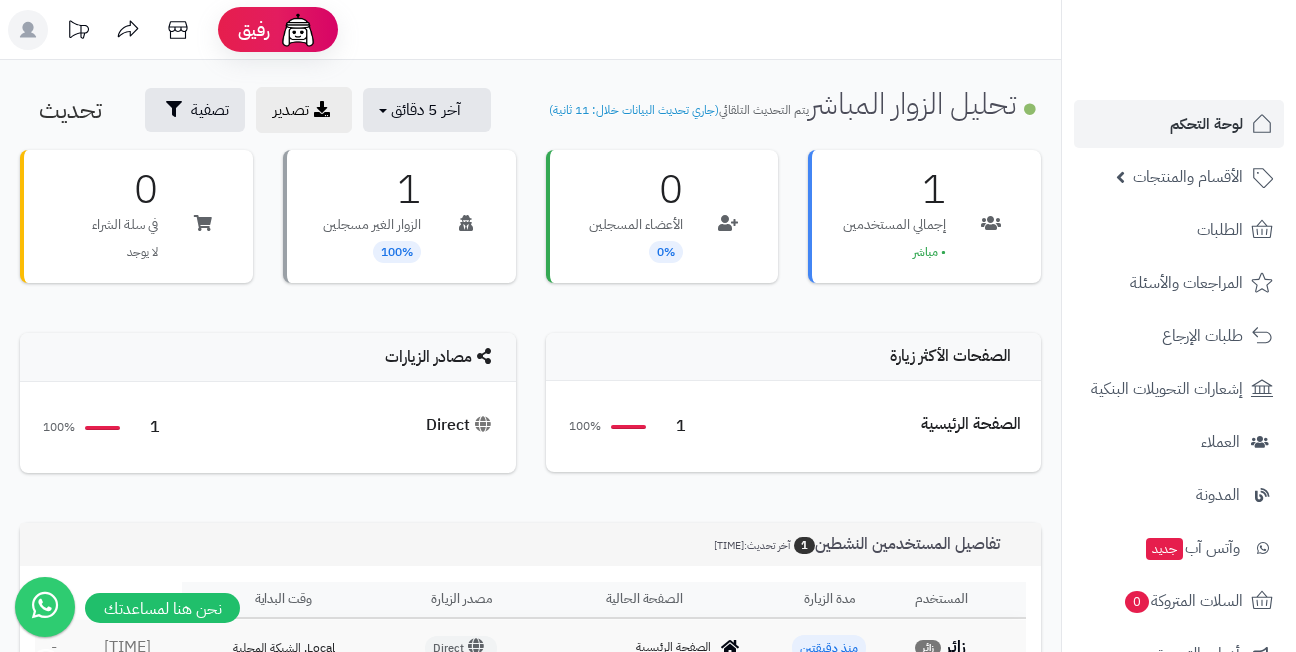 click on "0
الأعضاء المسجلين
0%" at bounding box center (662, 226) 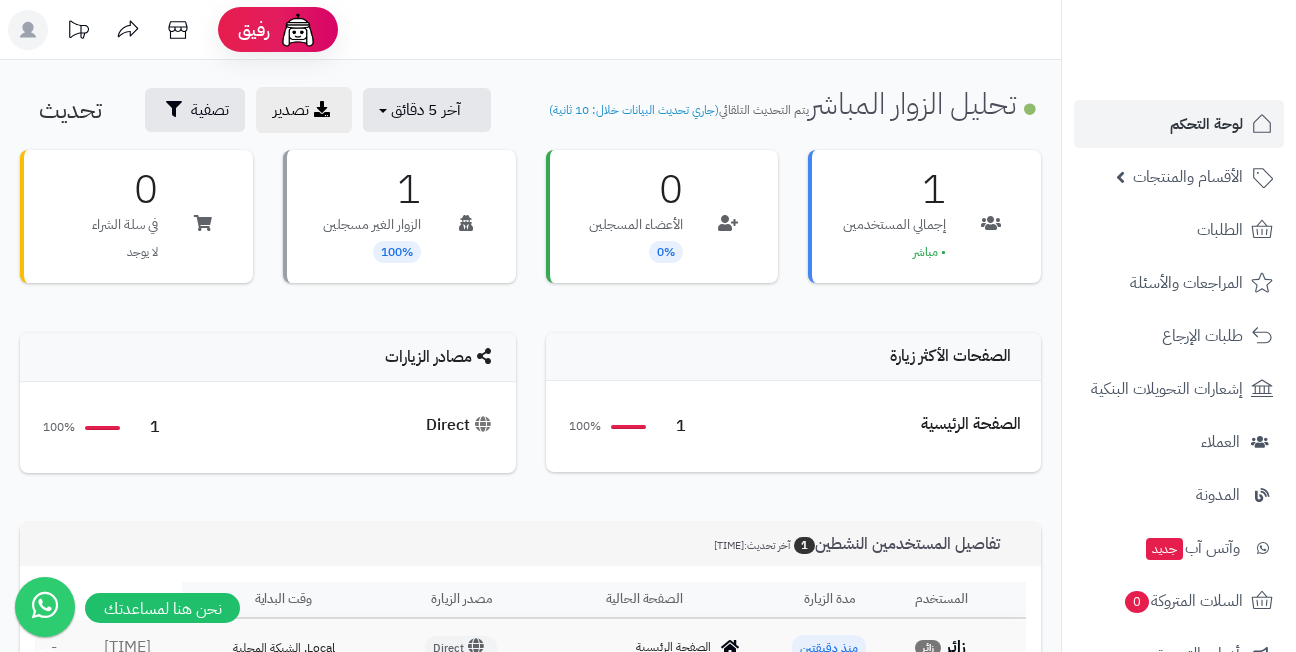 click on "1
الزوار الغير مسجلين
100%" at bounding box center (399, 226) 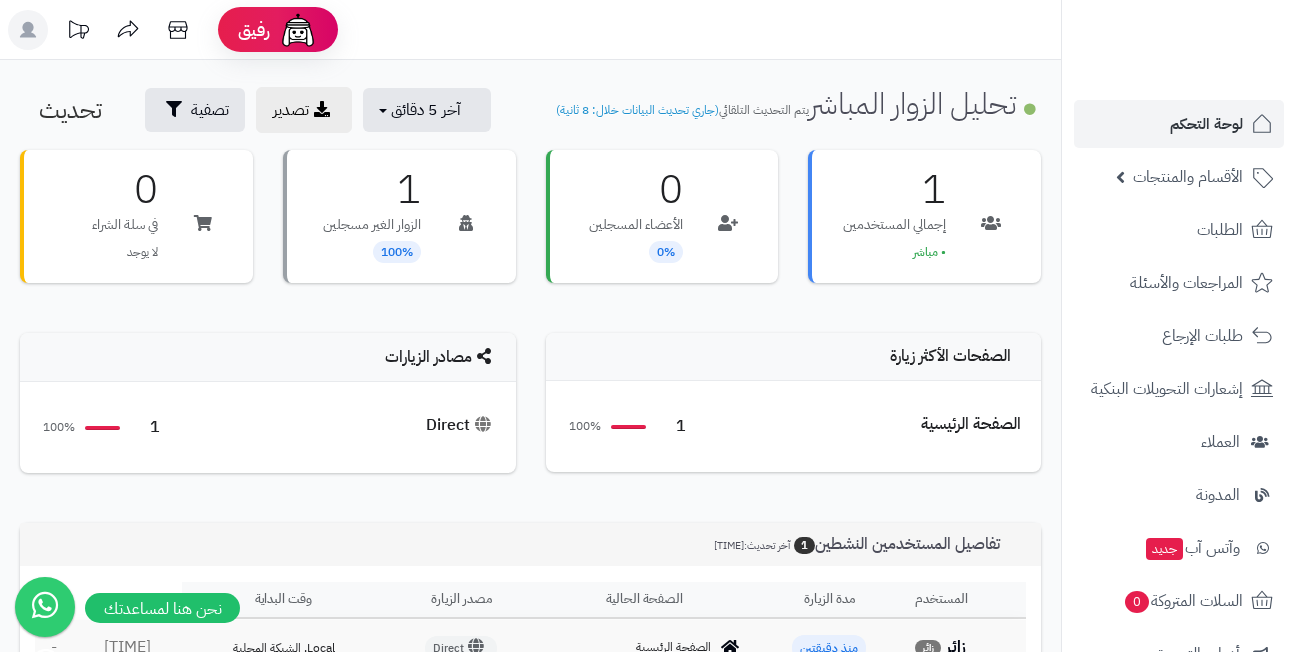 click on "1
الزوار الغير مسجلين
100%" at bounding box center (399, 226) 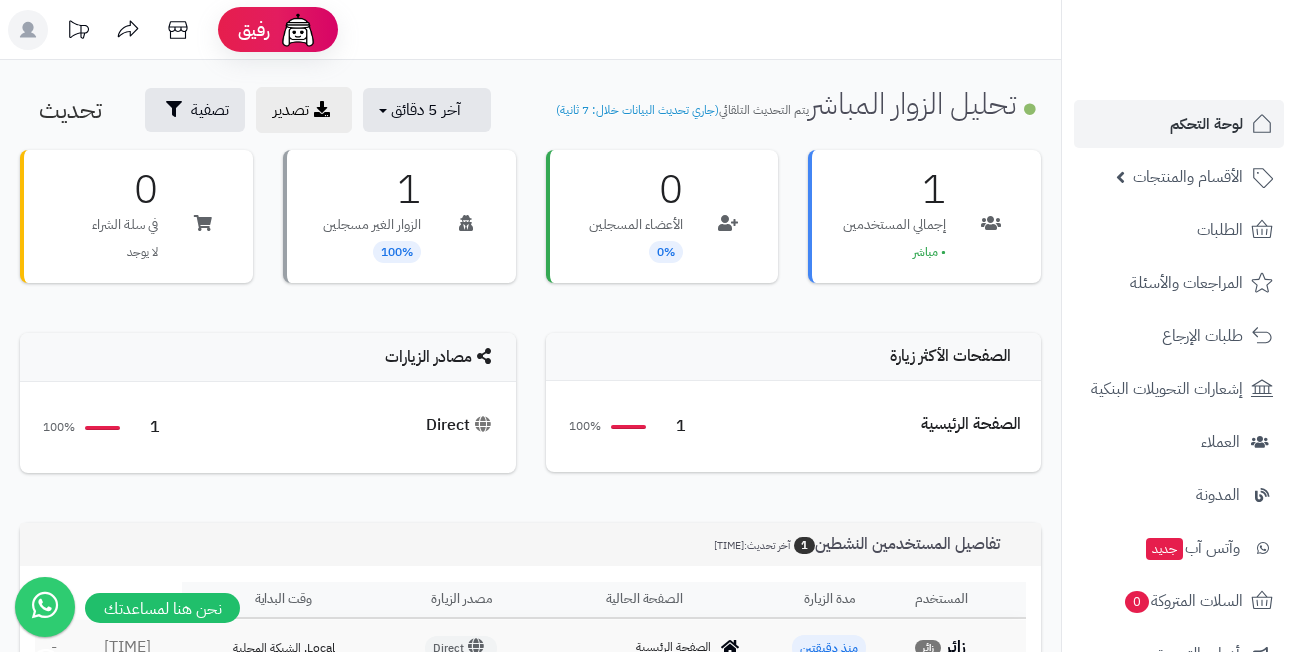 click on "1
الزوار الغير مسجلين
100%" at bounding box center [399, 226] 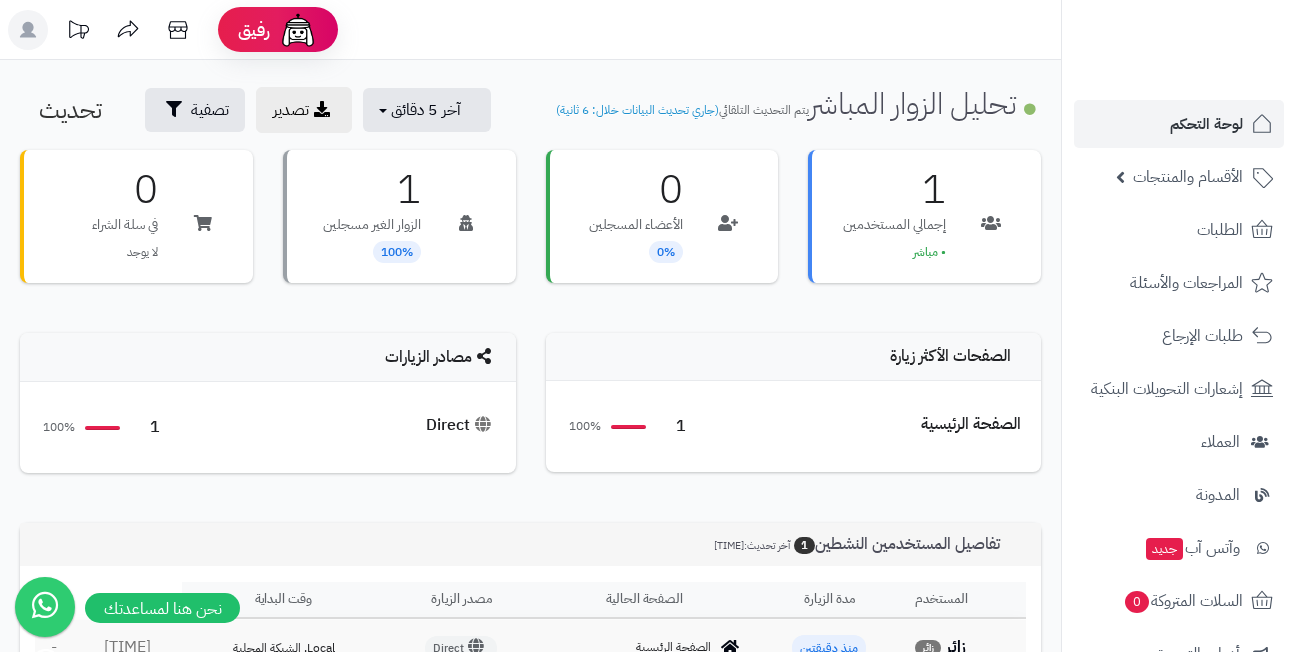 click on "1
الزوار الغير مسجلين
100%" at bounding box center [399, 226] 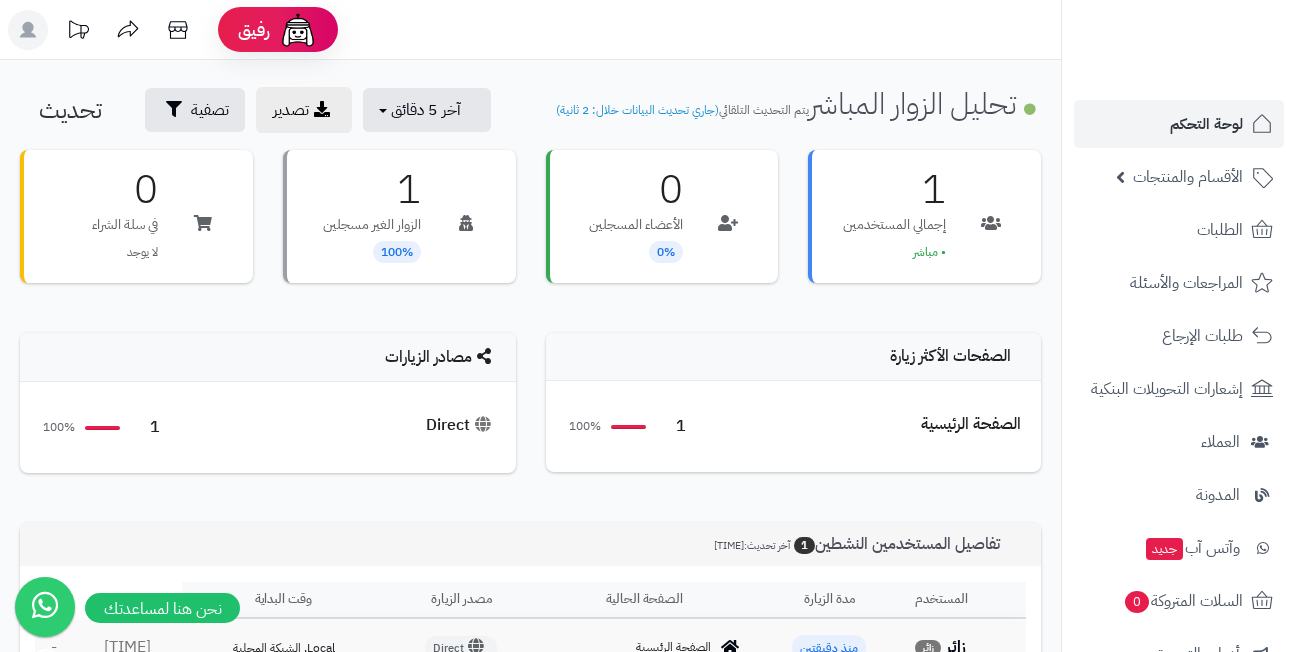 click on "1
الزوار الغير مسجلين
100%" at bounding box center [399, 226] 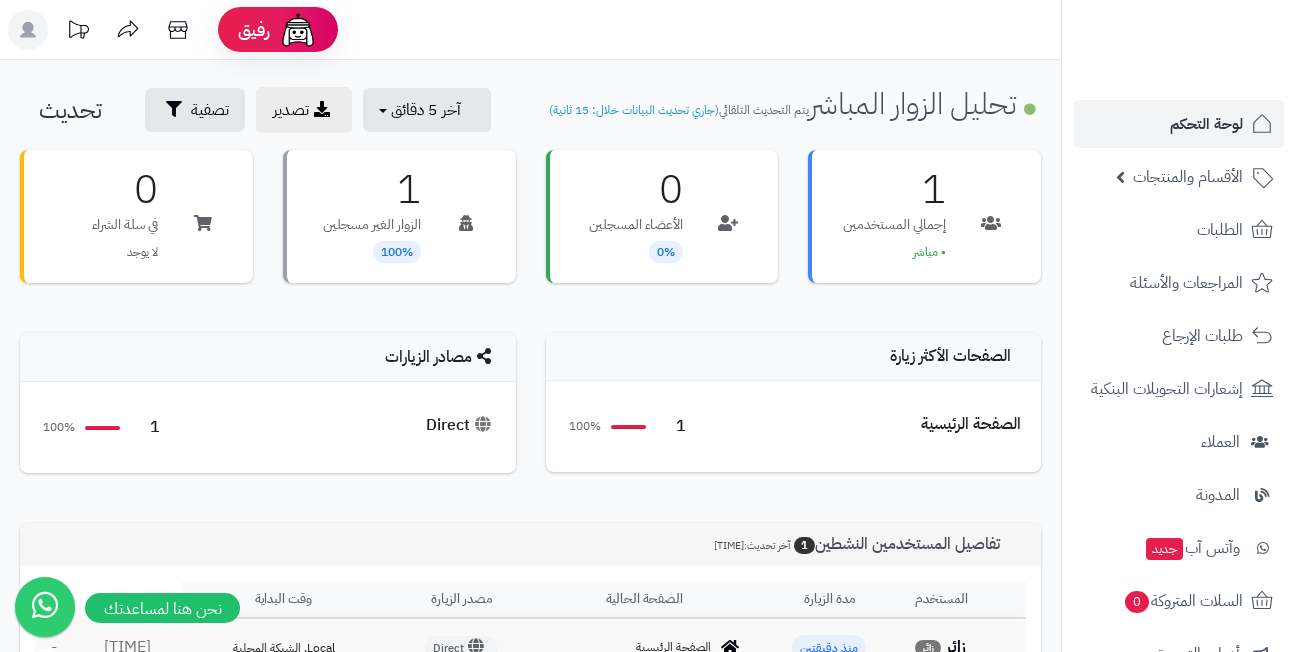 click on "1
إجمالي المستخدمين
• مباشر" at bounding box center (924, 226) 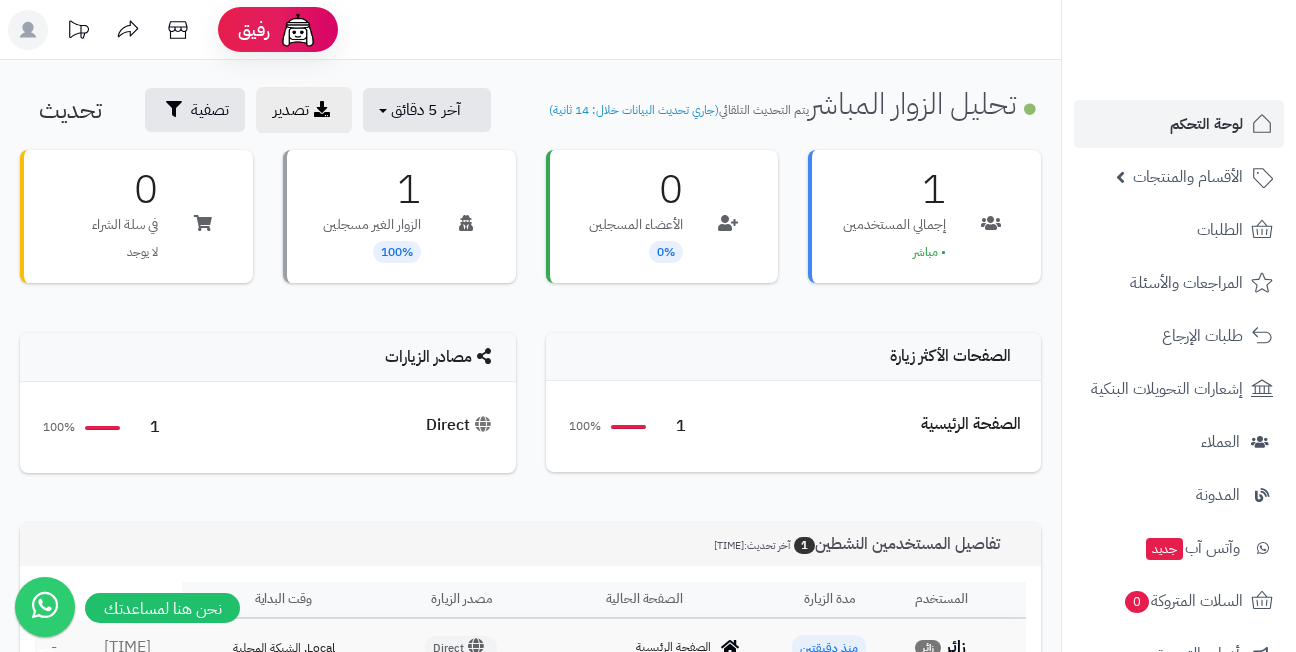 click on "1
الزوار الغير مسجلين
100%" at bounding box center (399, 226) 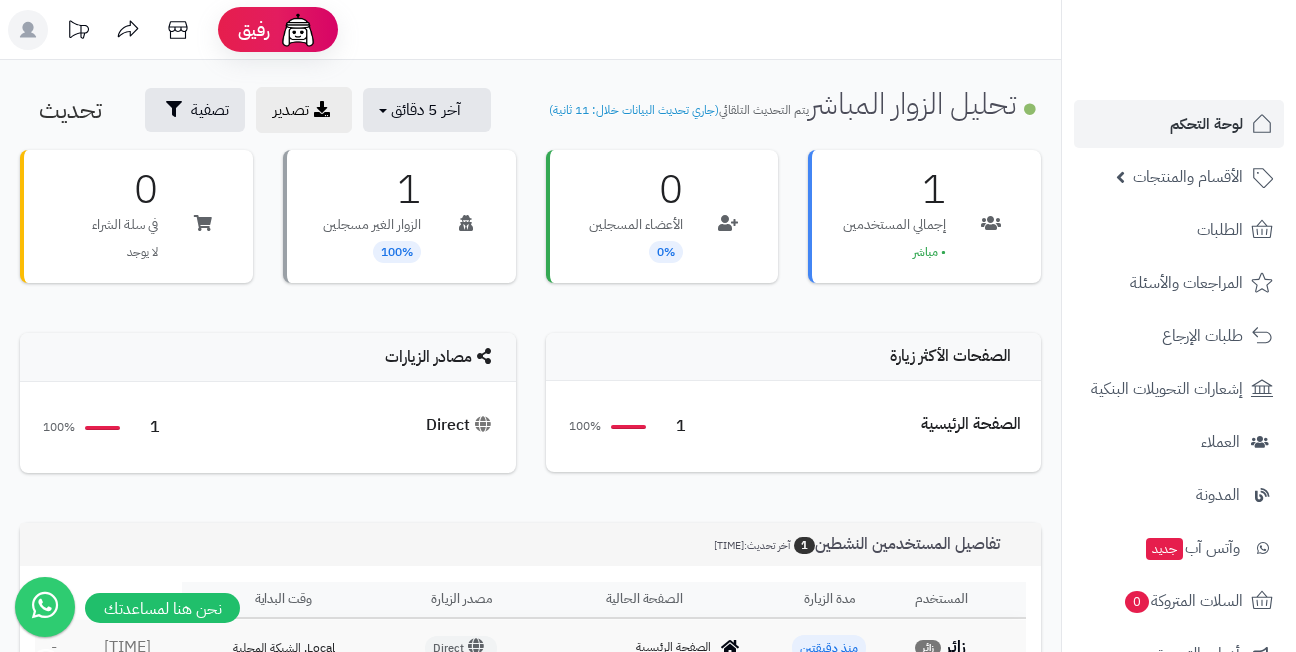 click on "0 في سلة الشراء
لا يوجد" at bounding box center [136, 226] 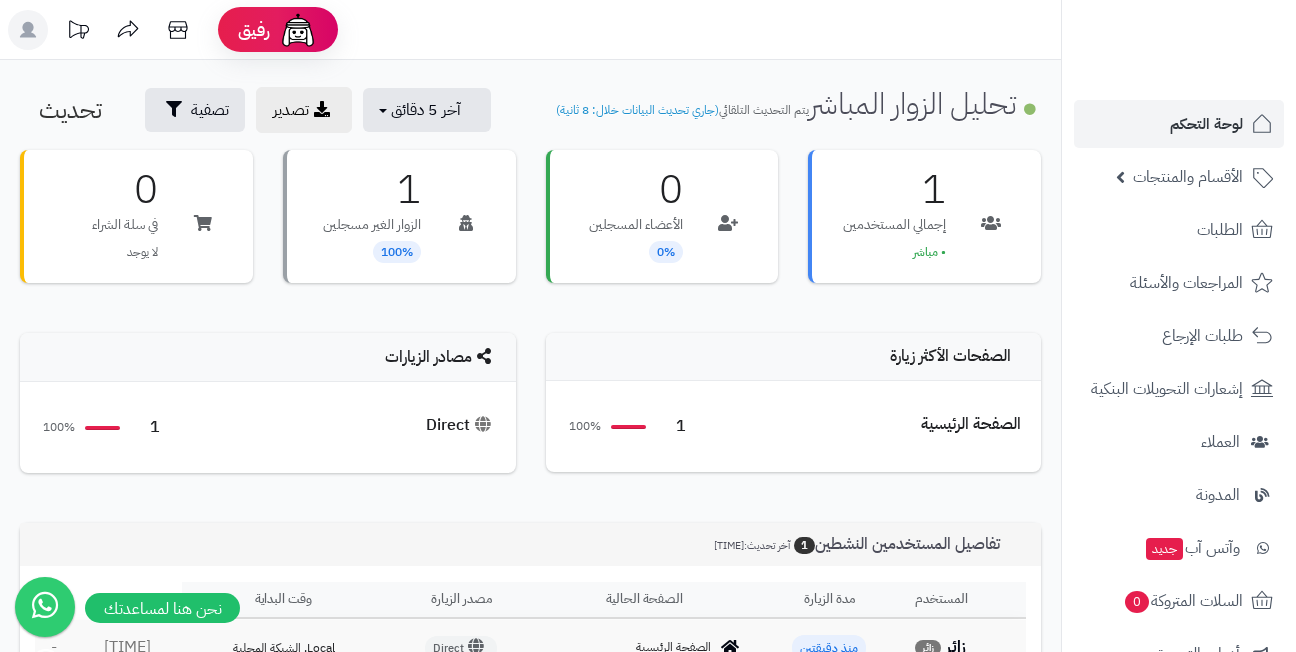 click on "0 في سلة الشراء
لا يوجد" at bounding box center (136, 226) 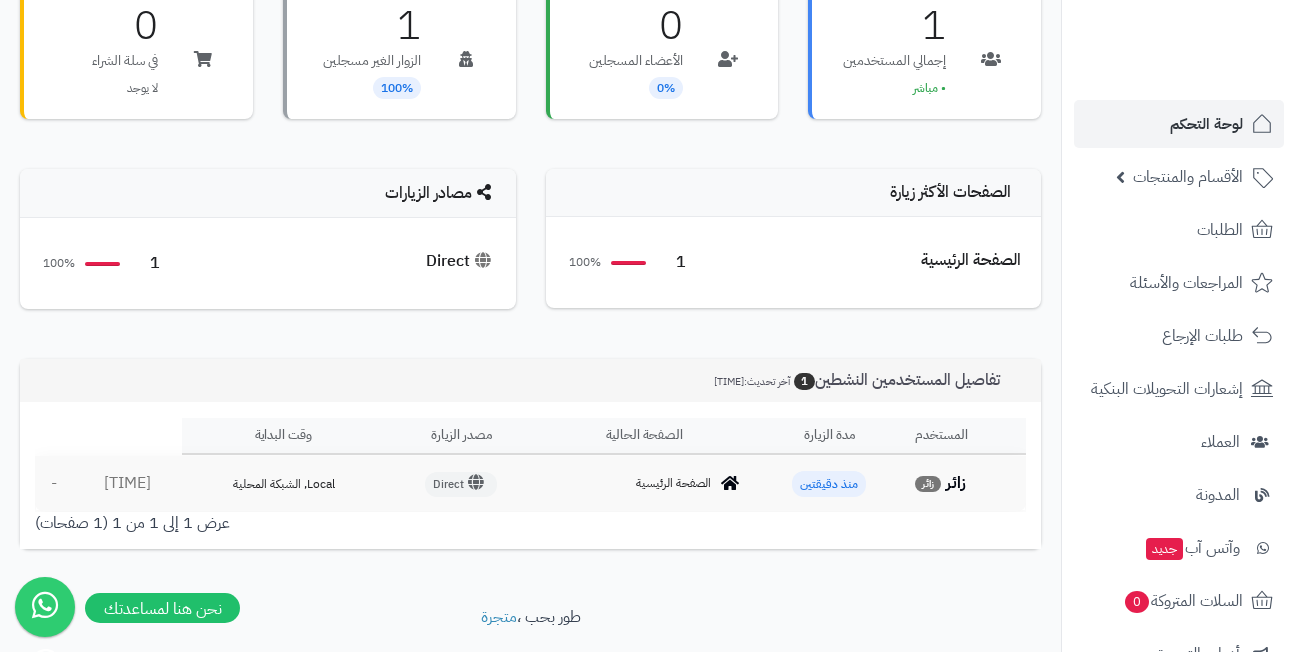 scroll, scrollTop: 218, scrollLeft: 0, axis: vertical 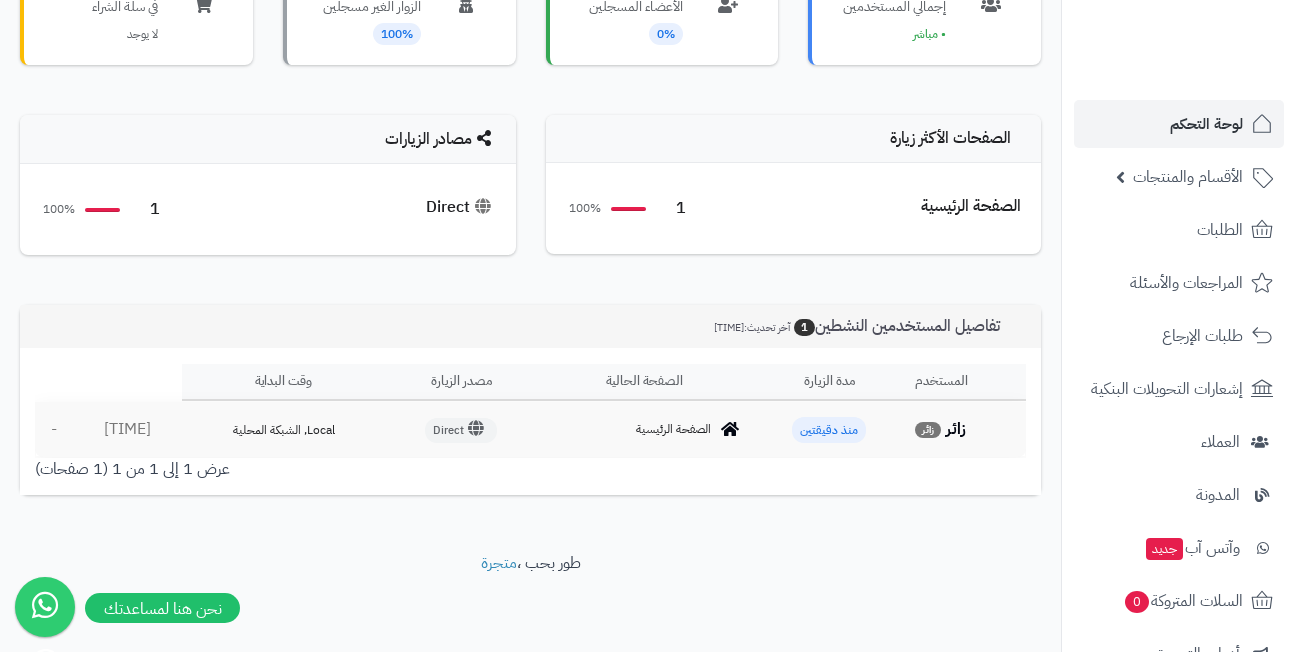 click on "تفاصيل المستخدمين النشطين
1
آخر تحديث:  [TIME]" at bounding box center (530, 326) 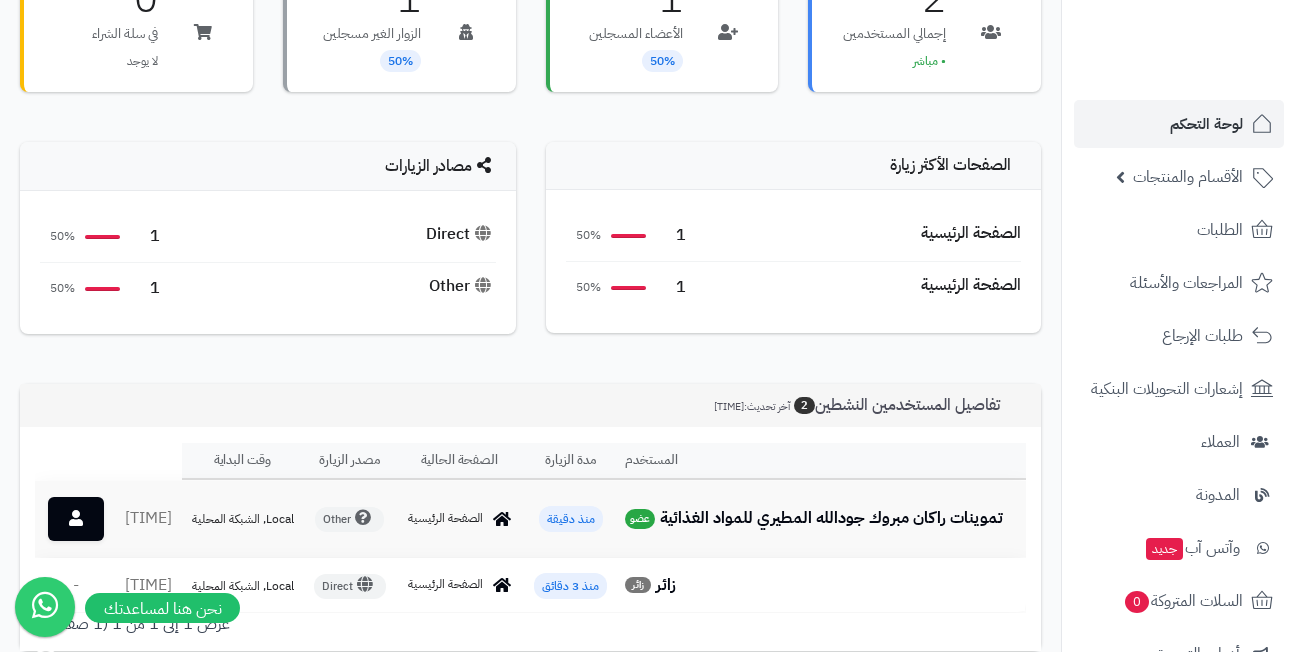 scroll, scrollTop: 200, scrollLeft: 0, axis: vertical 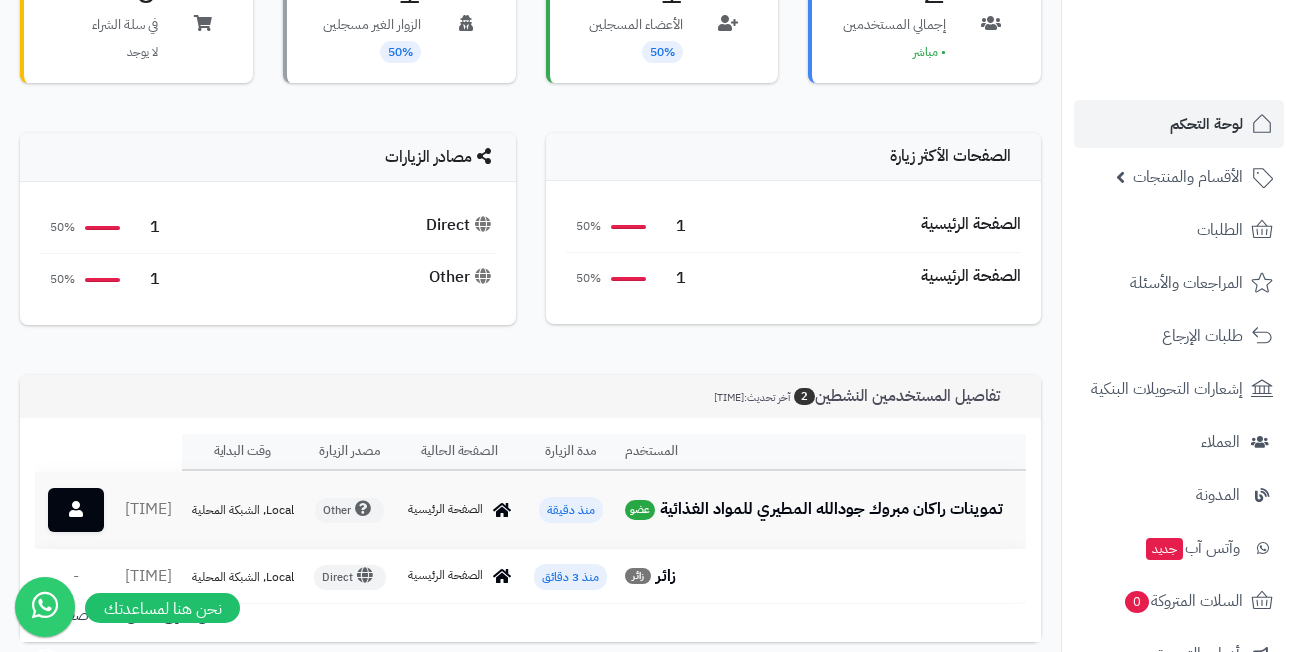 click on "الصفحات الأكثر زيارة الصفحة الرئيسية 1 50% الصفحة الرئيسية 1 50%" at bounding box center [794, 238] 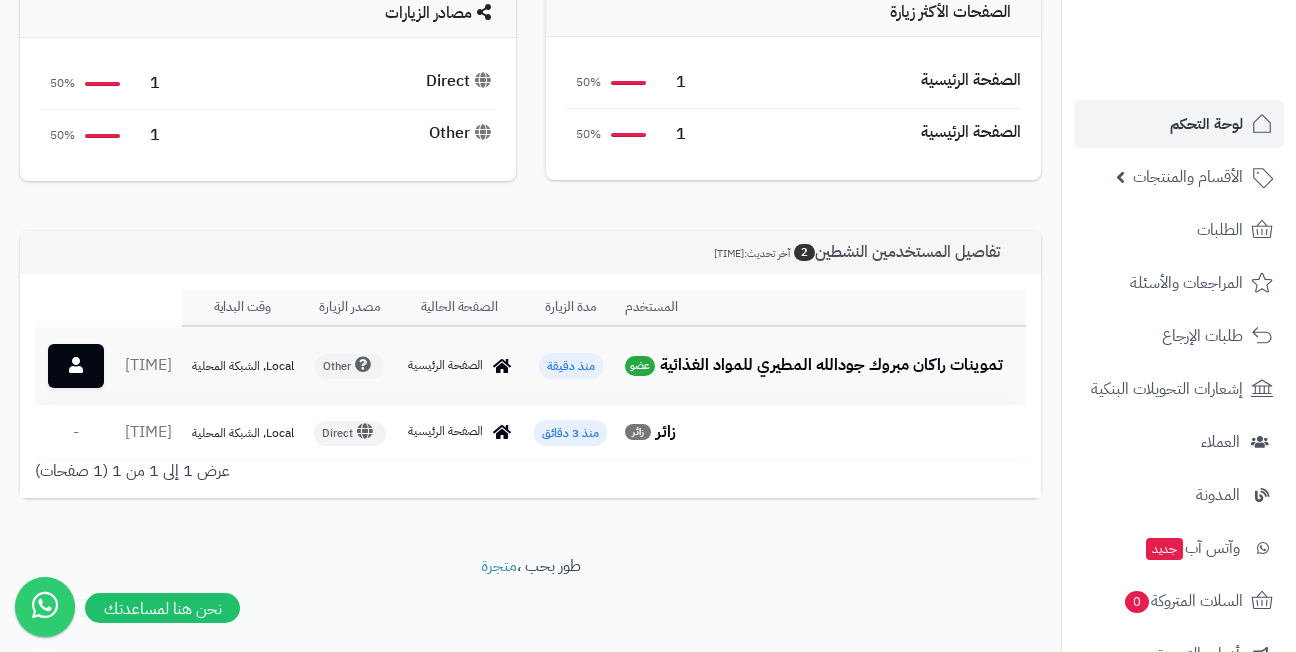 scroll, scrollTop: 347, scrollLeft: 0, axis: vertical 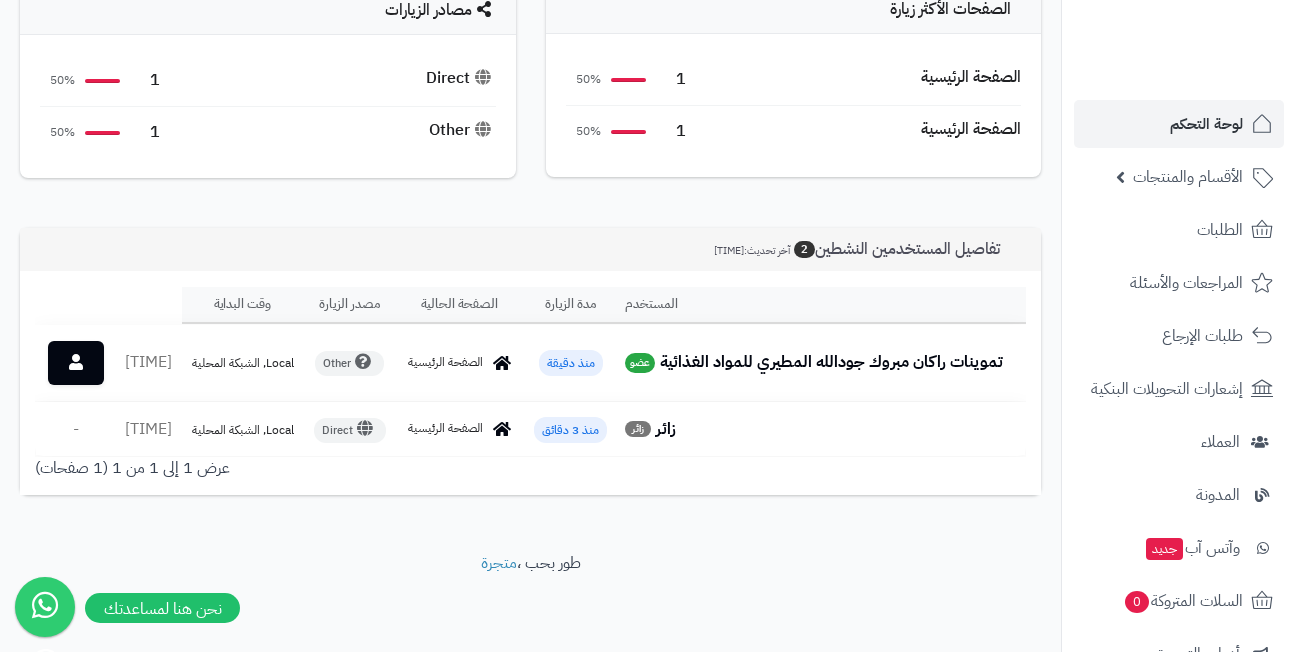 click on "تموينات راكان مبروك  جودالله المطيري للمواد الغذائية" at bounding box center (831, 362) 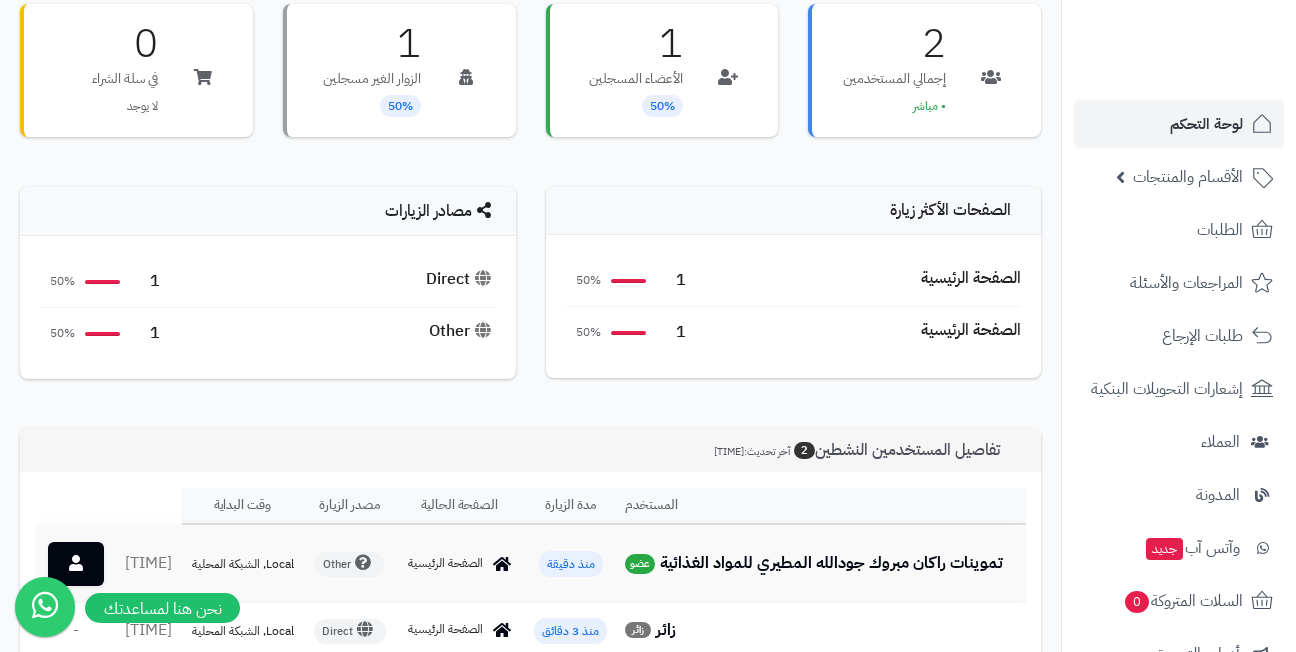 scroll, scrollTop: 0, scrollLeft: 0, axis: both 